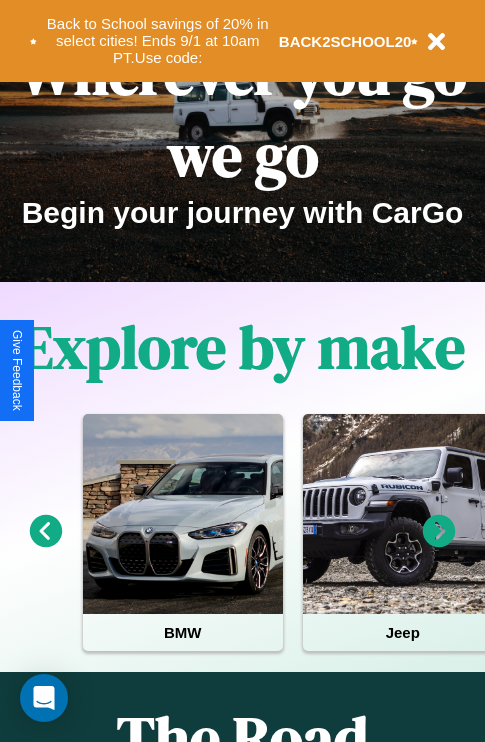 scroll, scrollTop: 308, scrollLeft: 0, axis: vertical 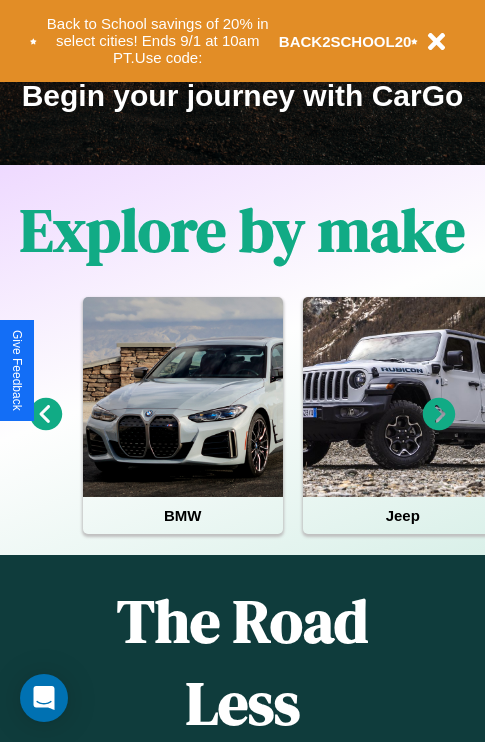 click 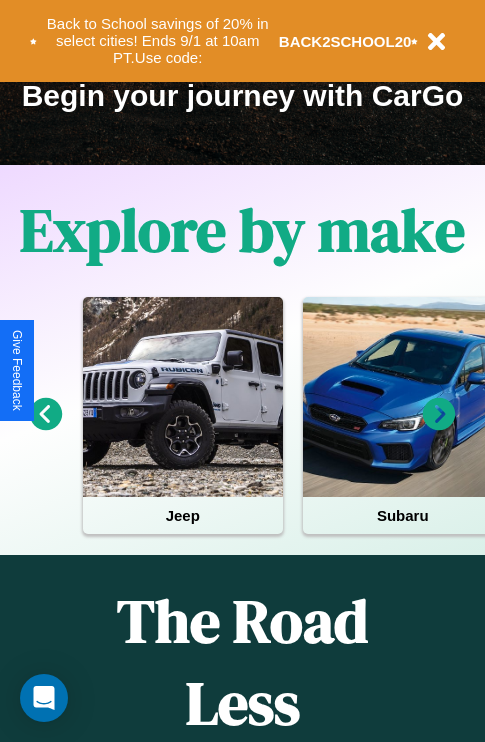 click 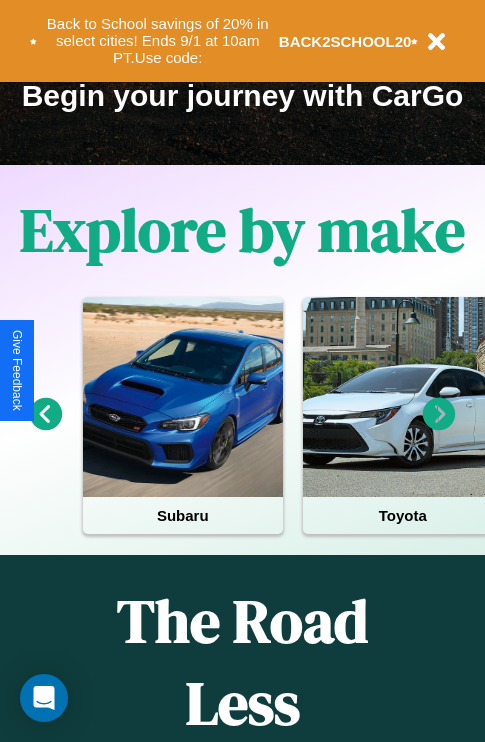 click 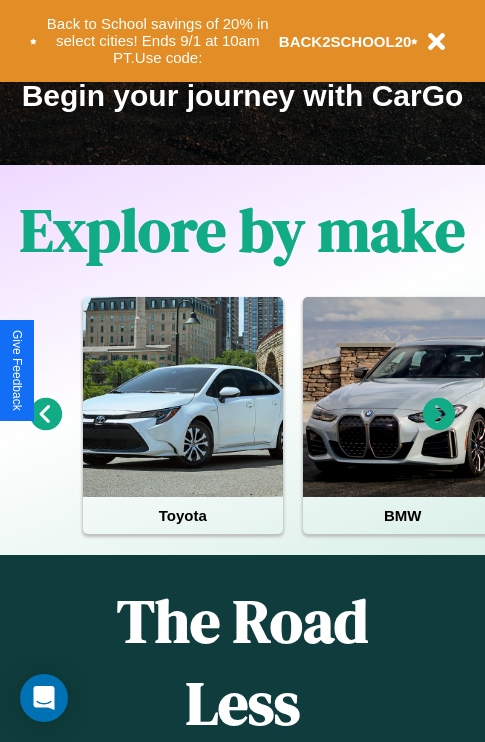 click 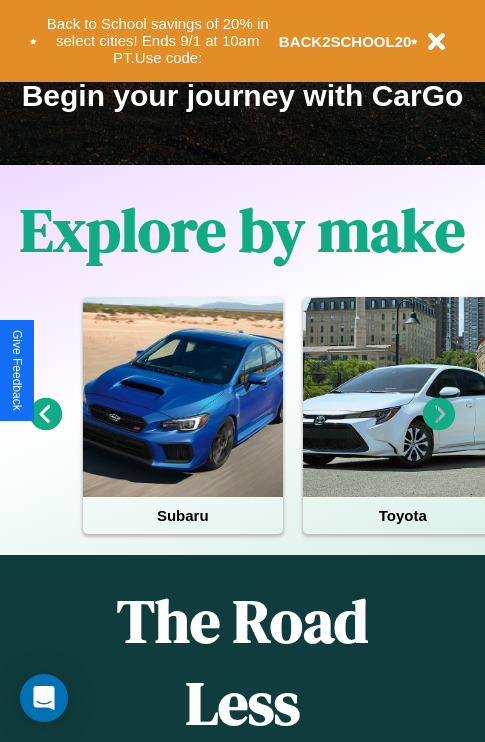 click 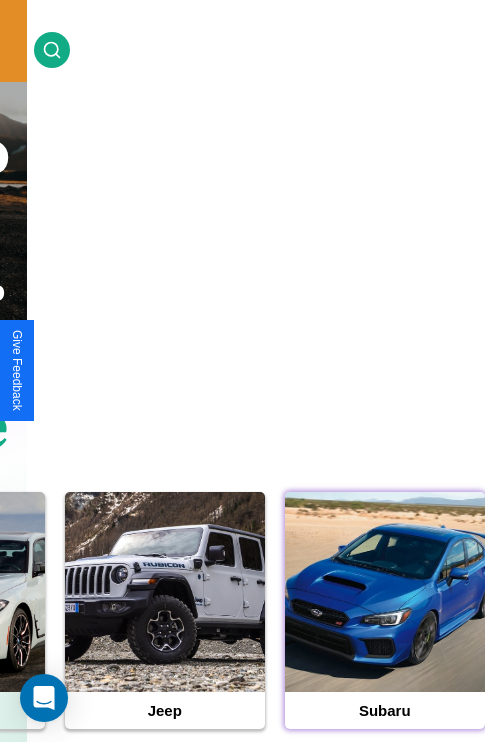 click at bounding box center (385, 592) 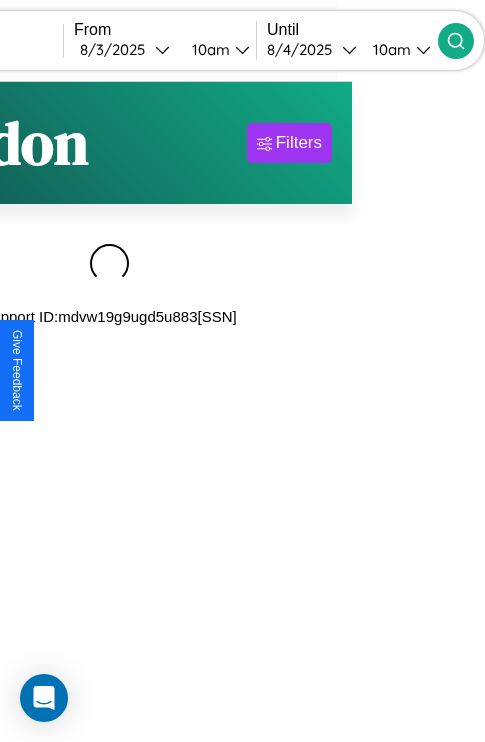 scroll, scrollTop: 0, scrollLeft: 0, axis: both 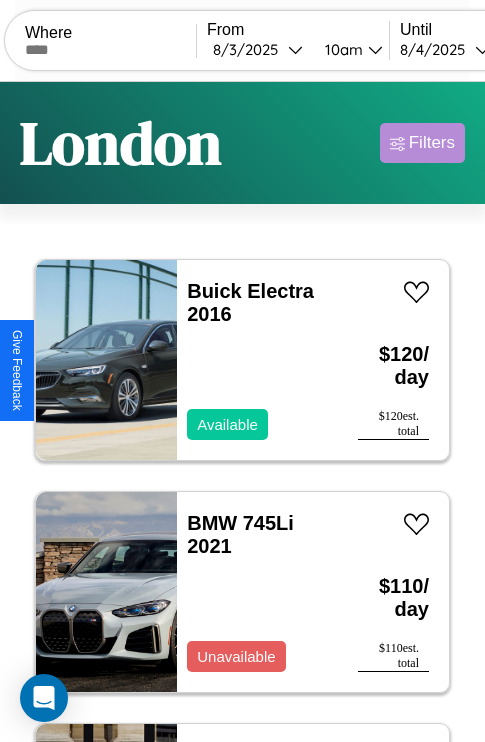 click on "Filters" at bounding box center [432, 143] 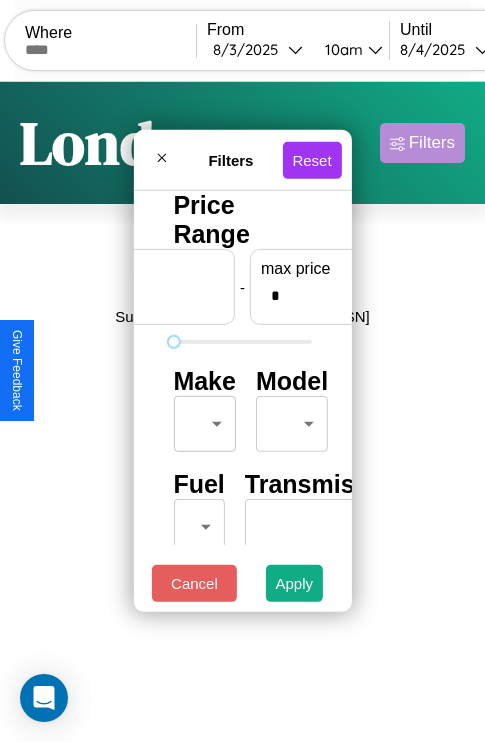 scroll, scrollTop: 0, scrollLeft: 124, axis: horizontal 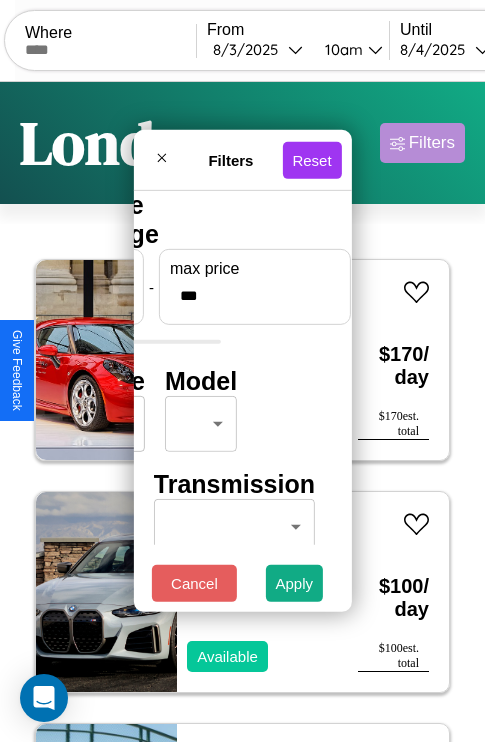 type on "***" 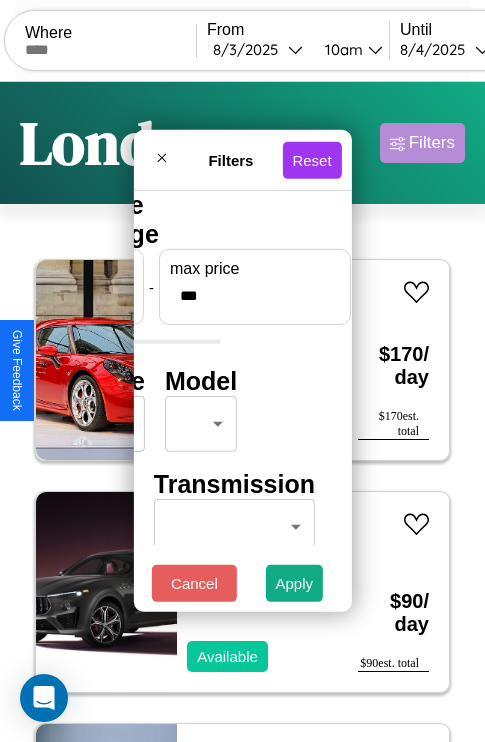 scroll, scrollTop: 0, scrollLeft: 0, axis: both 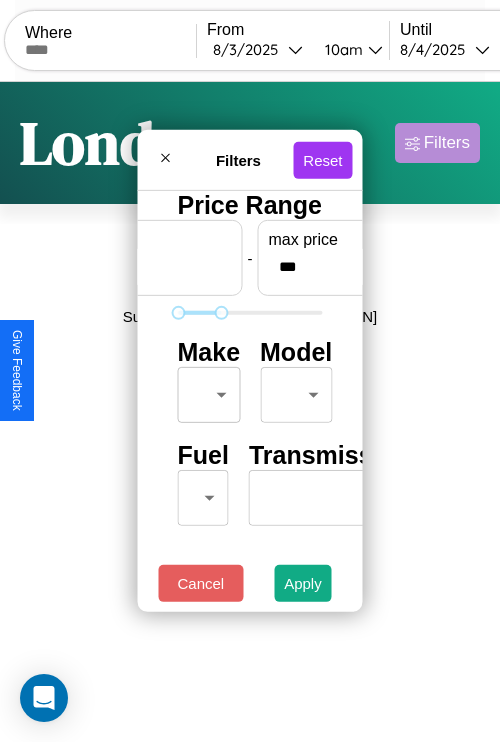 type on "**" 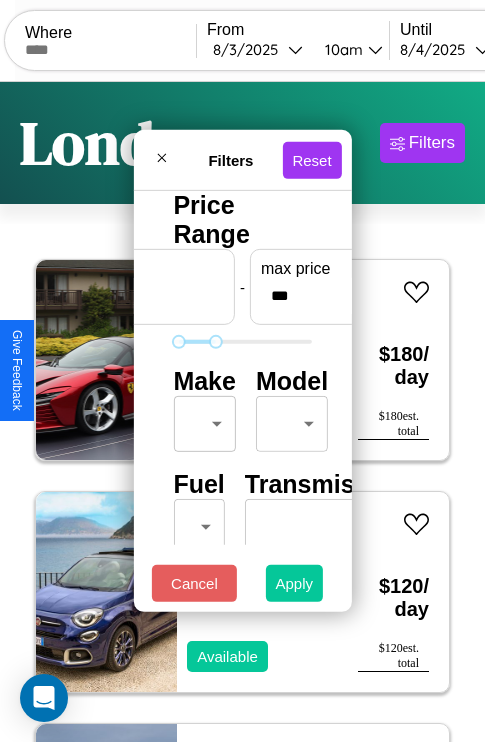 click on "Apply" at bounding box center [295, 583] 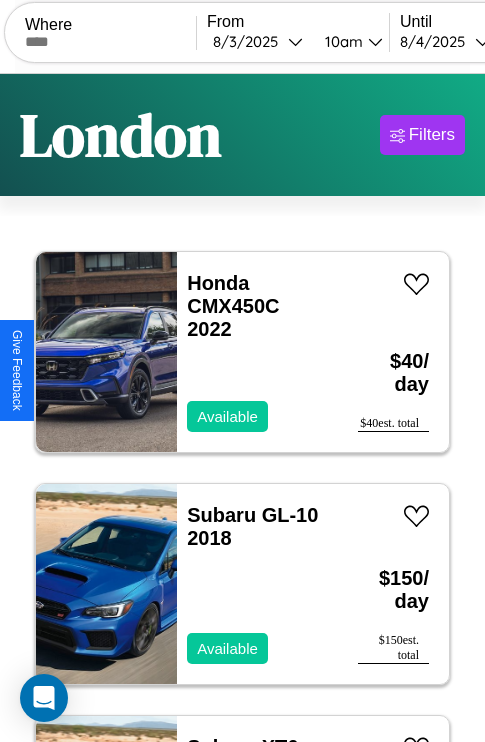 scroll, scrollTop: 95, scrollLeft: 0, axis: vertical 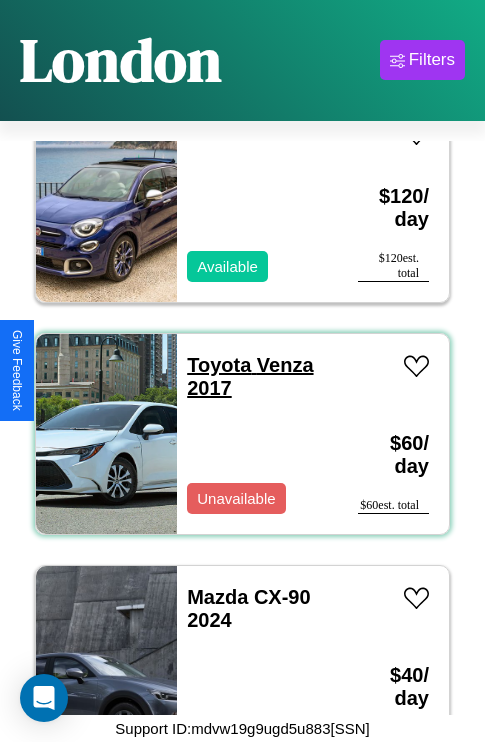click on "Toyota   Venza   2017" at bounding box center (250, 376) 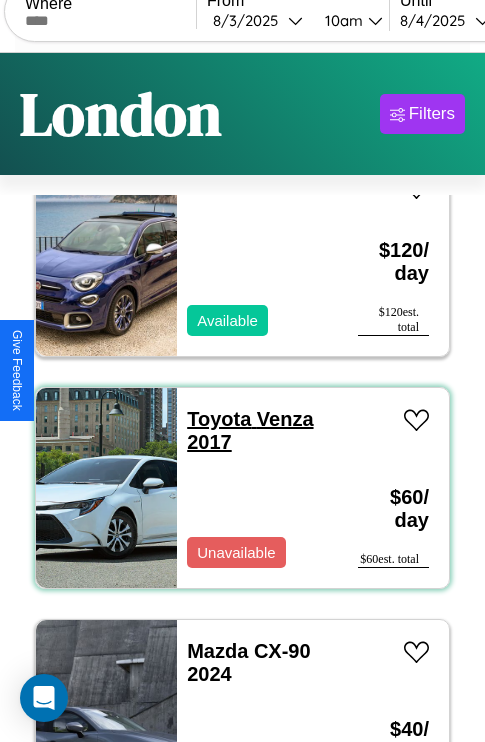 scroll, scrollTop: 697, scrollLeft: 0, axis: vertical 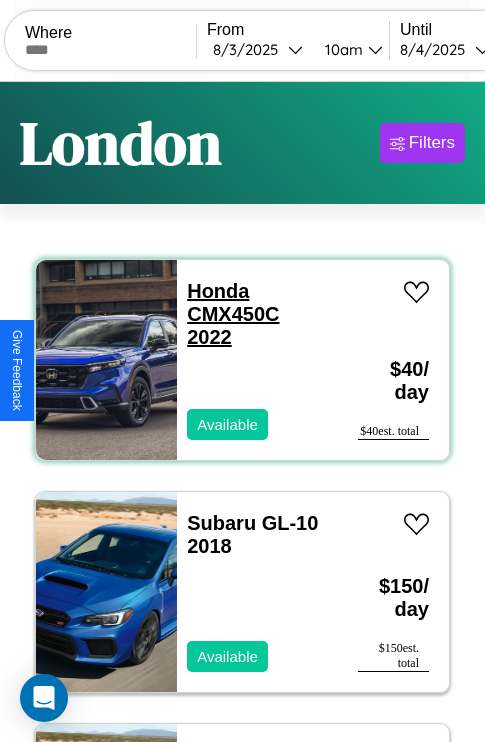 click on "Honda   CMX450C   2022" at bounding box center [233, 314] 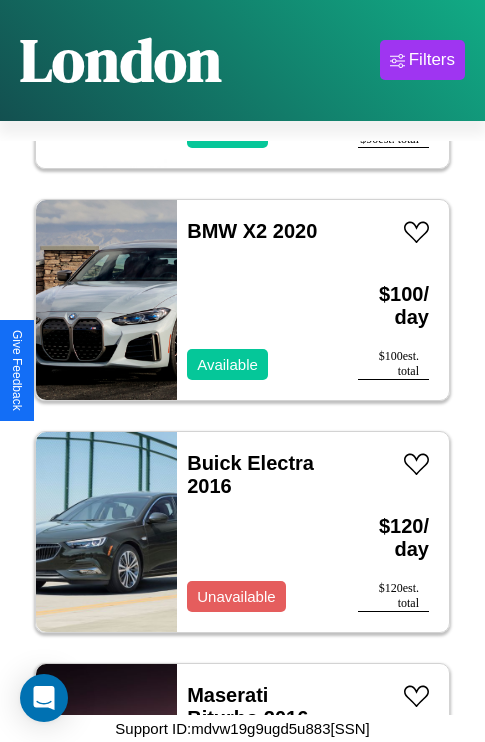 scroll, scrollTop: 2395, scrollLeft: 0, axis: vertical 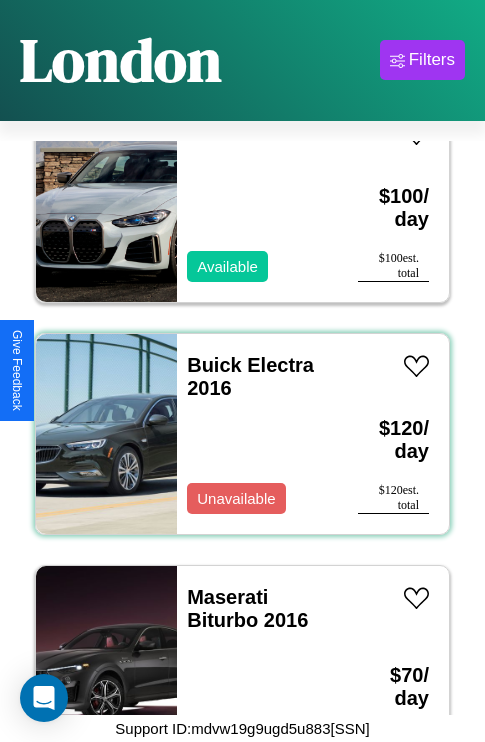 click on "Buick   Electra   2016 Unavailable" at bounding box center (257, 434) 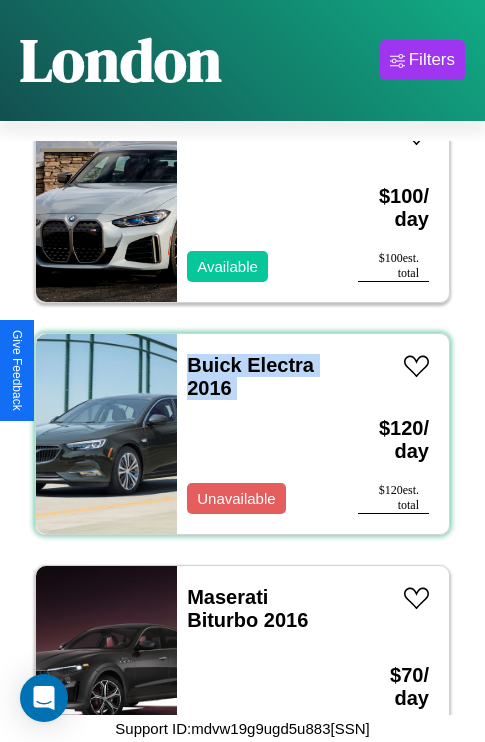 click on "Buick   Electra   2016 Unavailable" at bounding box center (257, 434) 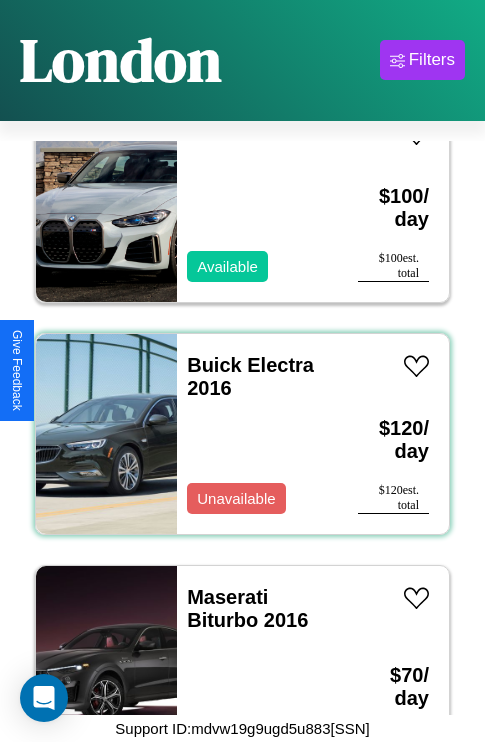 click on "Buick   Electra   2016 Unavailable" at bounding box center [257, 434] 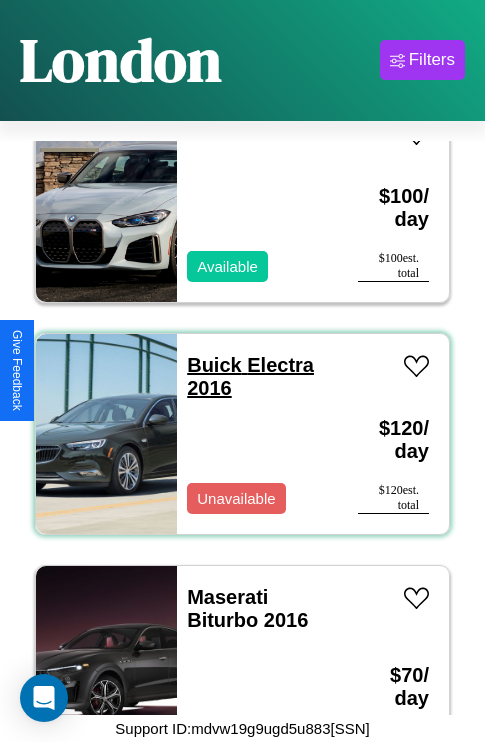 click on "Buick   Electra   2016" at bounding box center (250, 376) 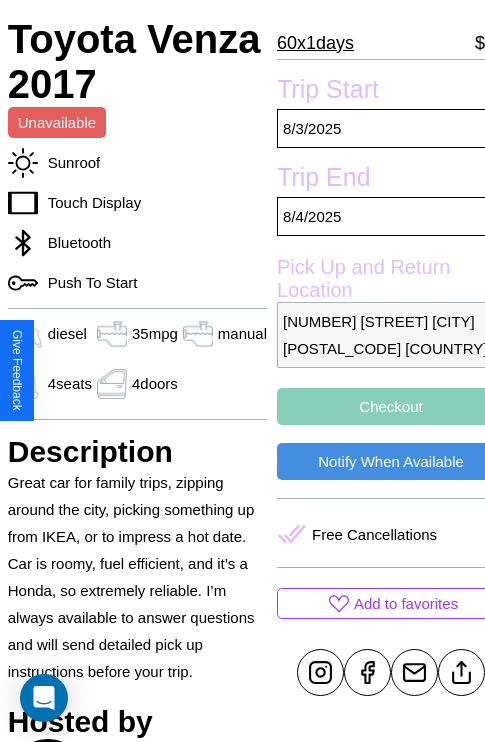 scroll, scrollTop: 408, scrollLeft: 72, axis: both 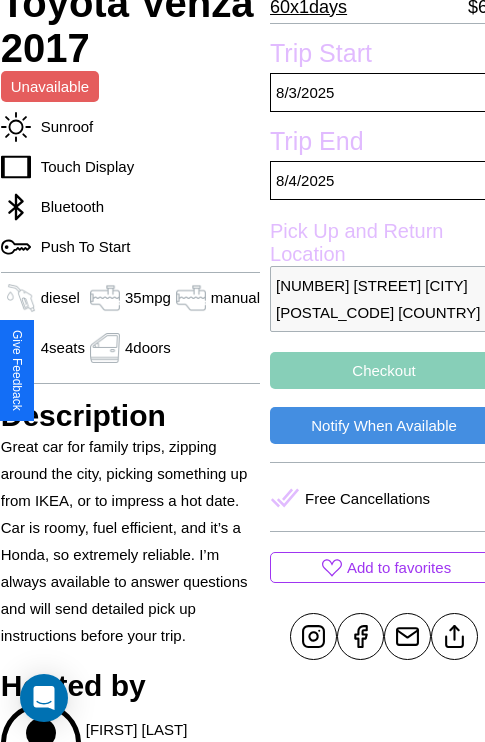 click on "Checkout" at bounding box center [384, 370] 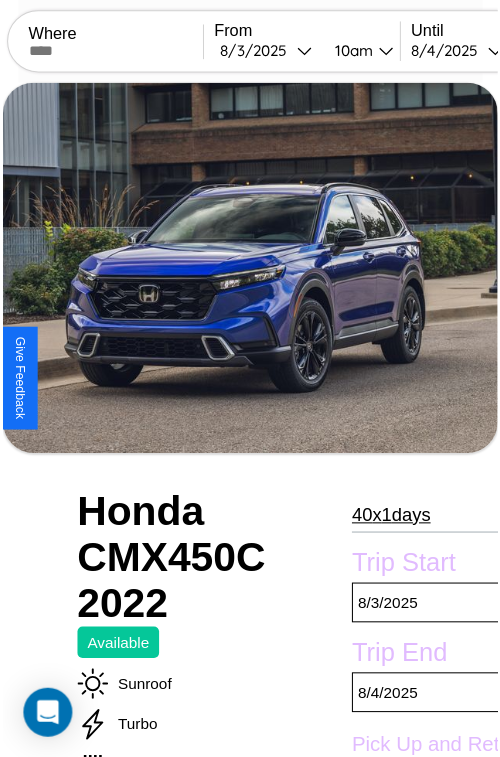 scroll, scrollTop: 640, scrollLeft: 72, axis: both 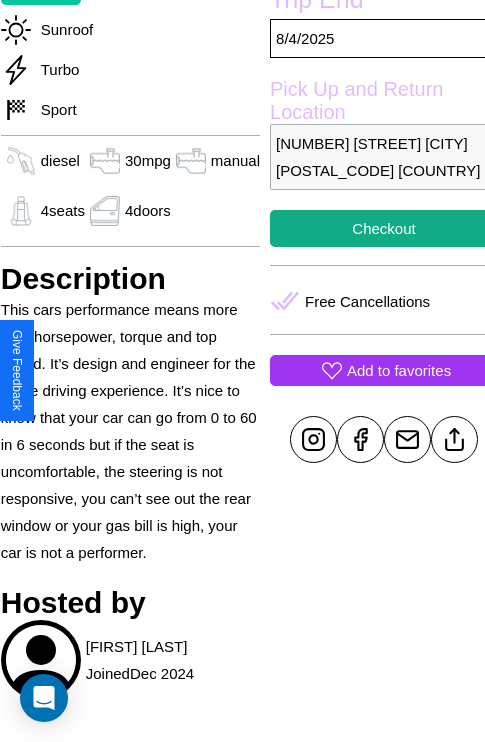 click on "Add to favorites" at bounding box center (399, 370) 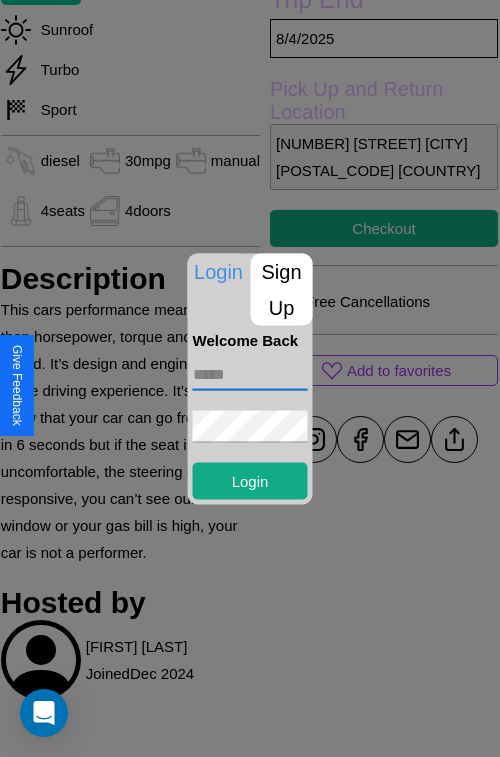 click at bounding box center [250, 374] 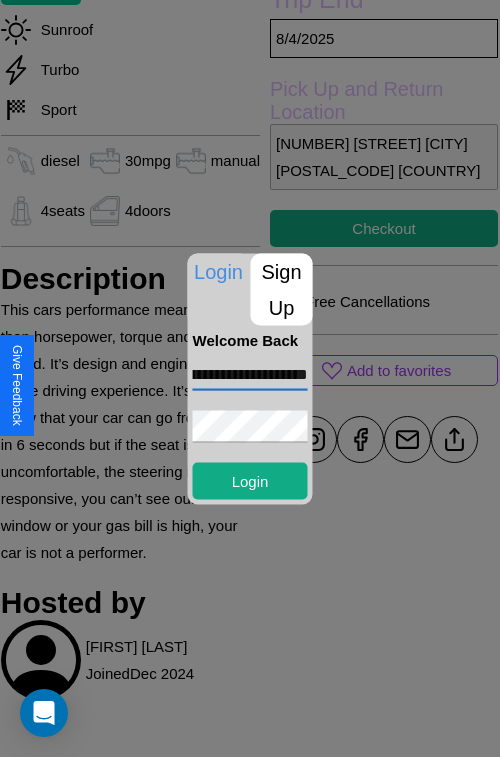 scroll, scrollTop: 0, scrollLeft: 100, axis: horizontal 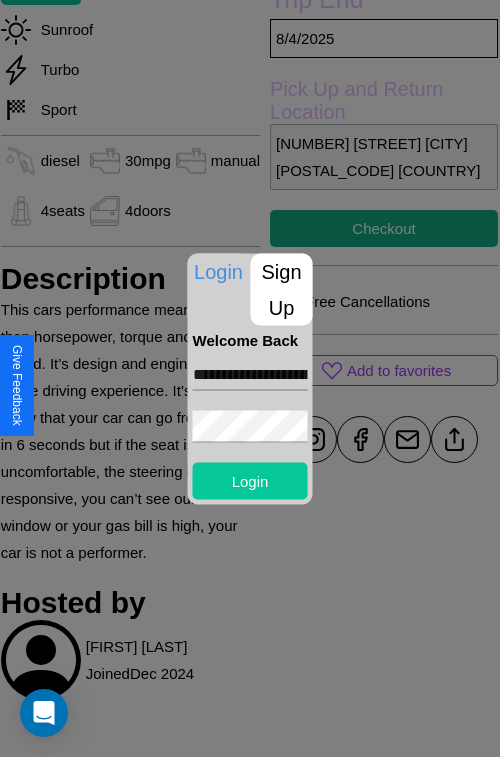 click on "Login" at bounding box center [250, 480] 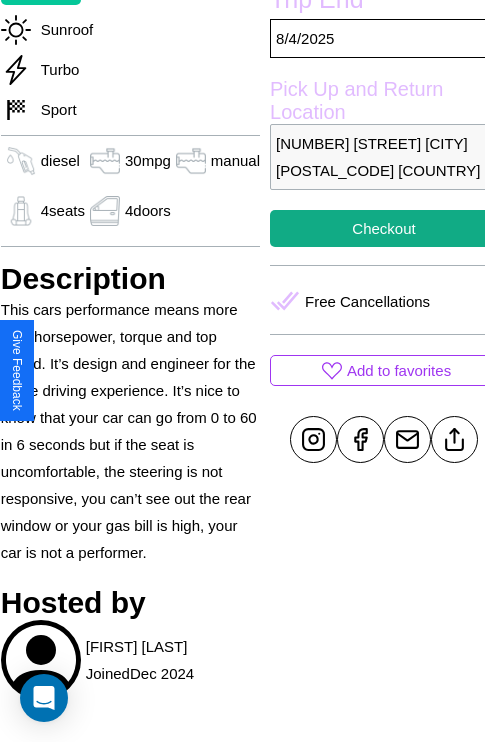 scroll, scrollTop: 640, scrollLeft: 72, axis: both 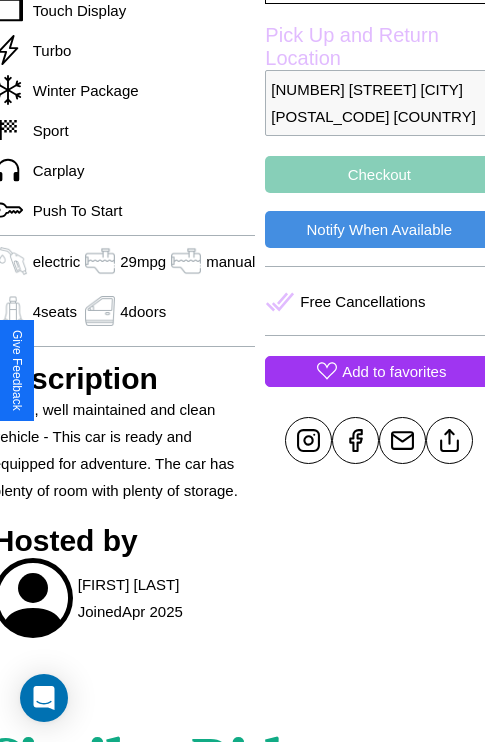 click on "Add to favorites" at bounding box center (394, 371) 